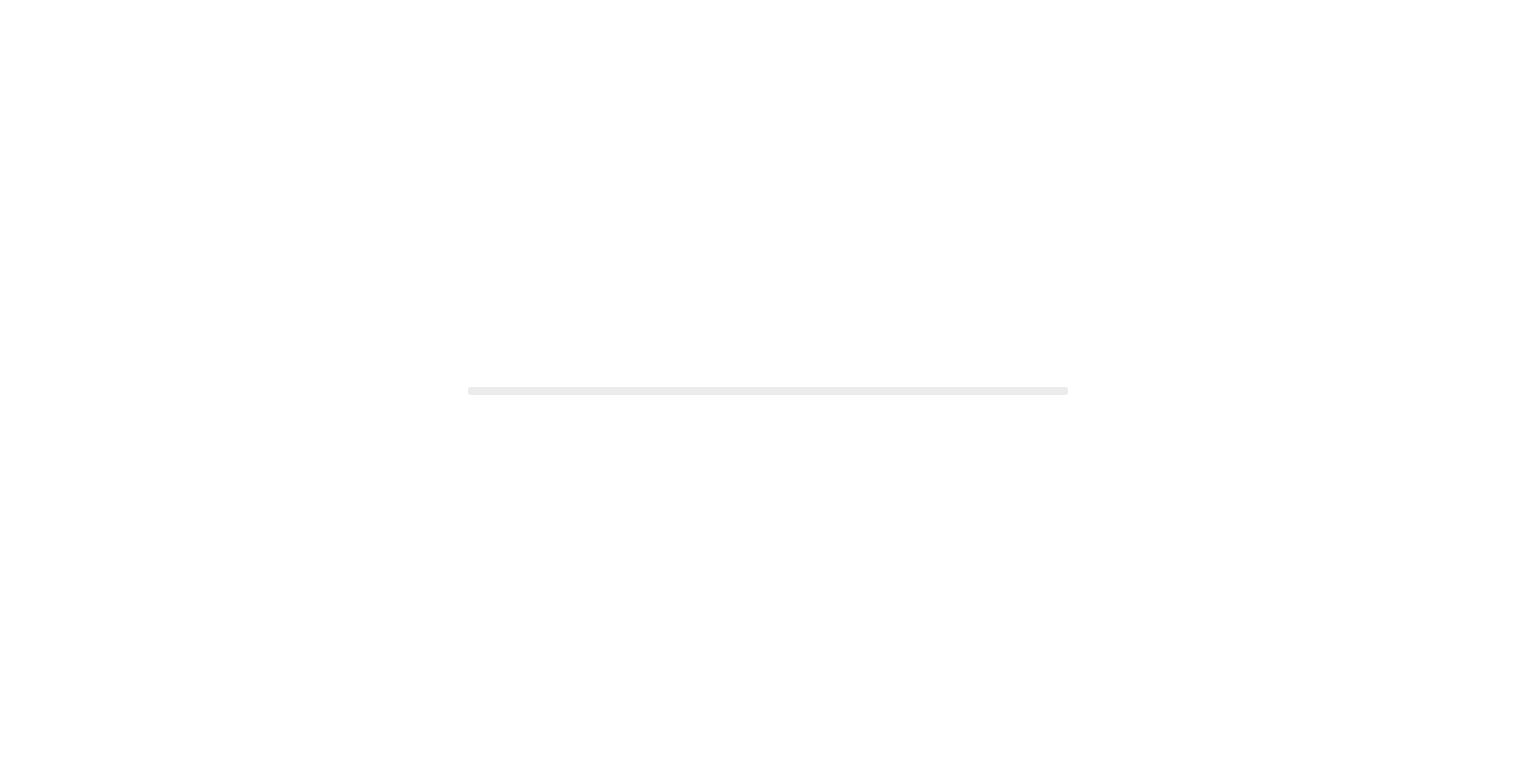 scroll, scrollTop: 0, scrollLeft: 0, axis: both 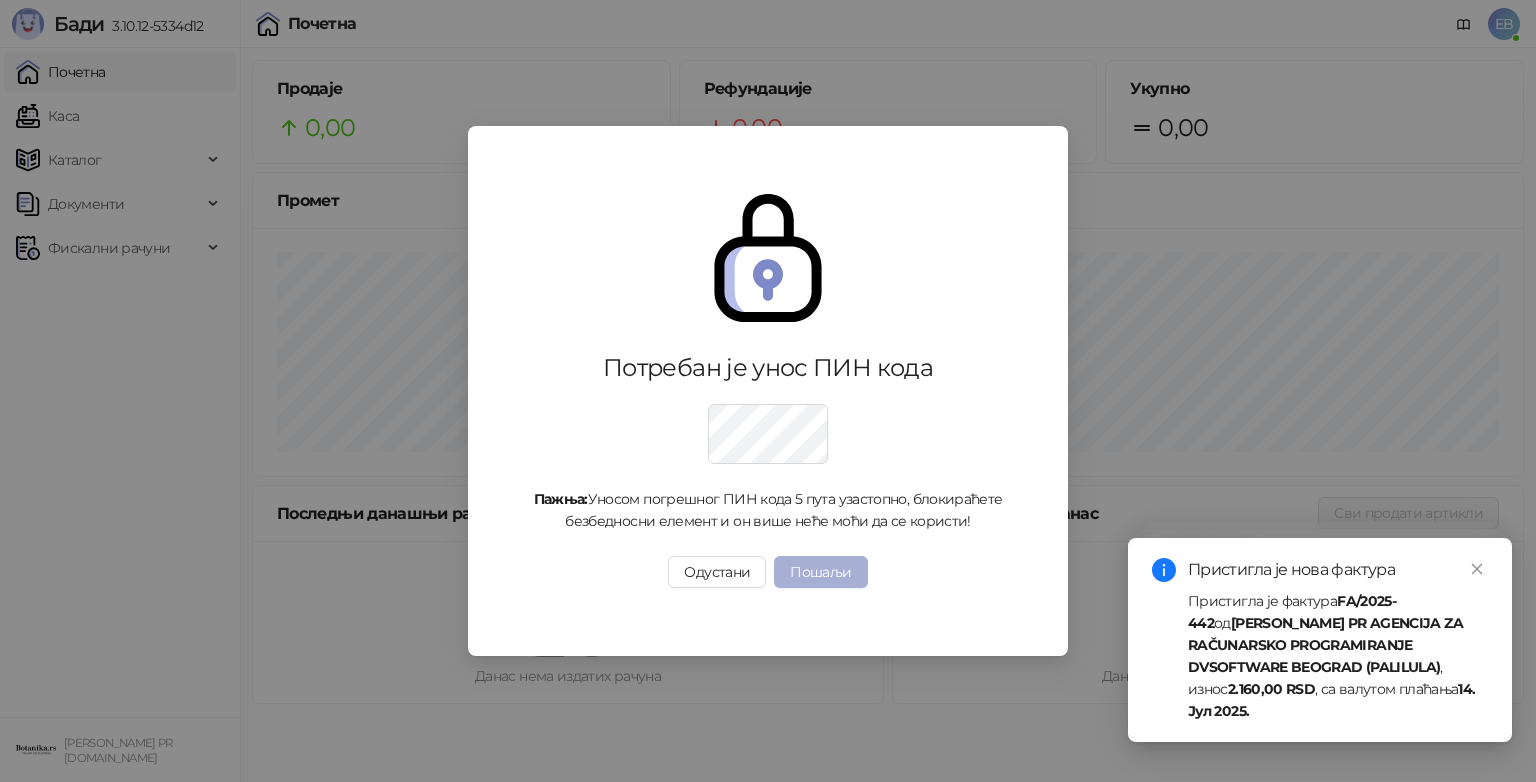 click on "Пошаљи" at bounding box center [820, 572] 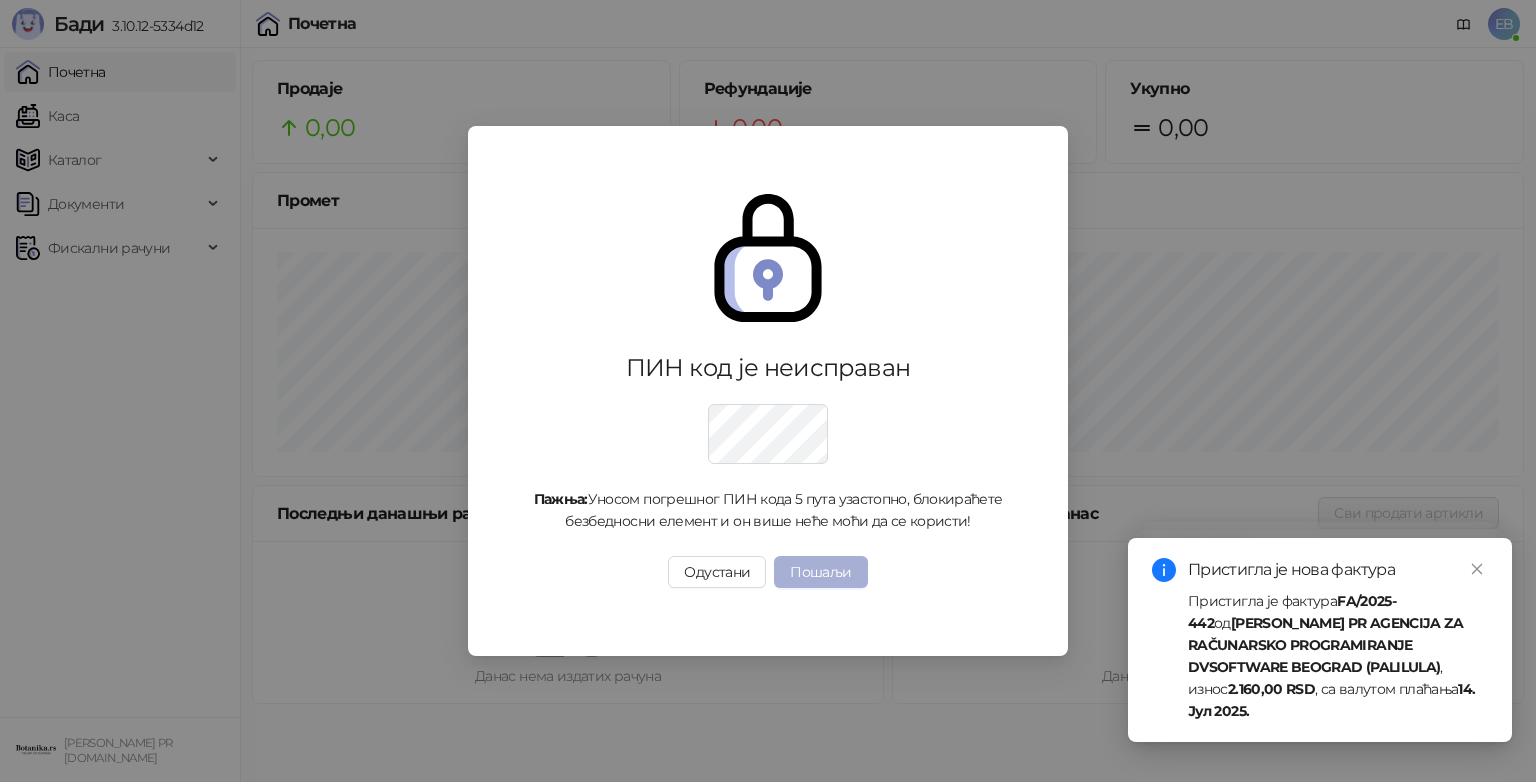 click on "Пошаљи" at bounding box center [820, 572] 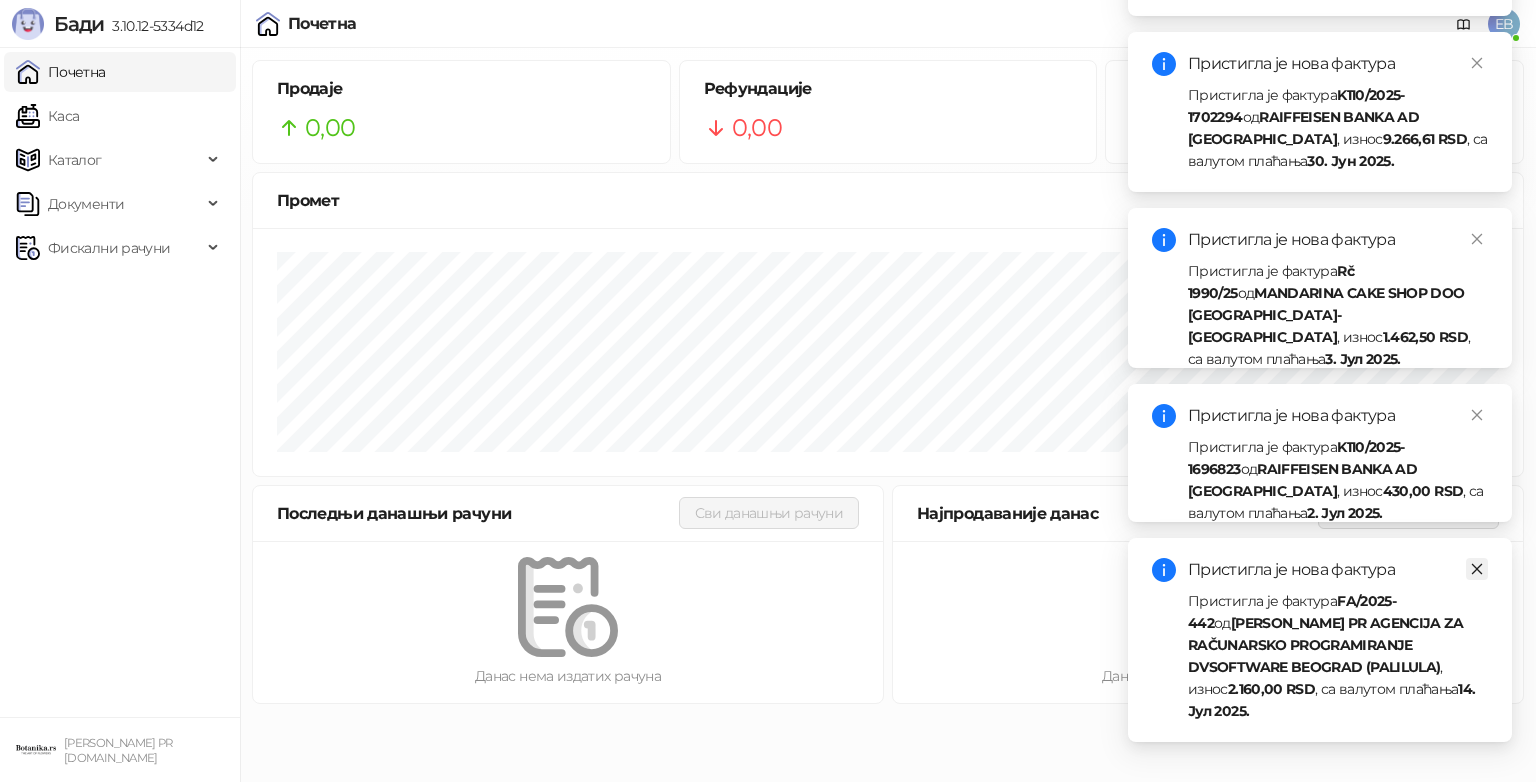 click 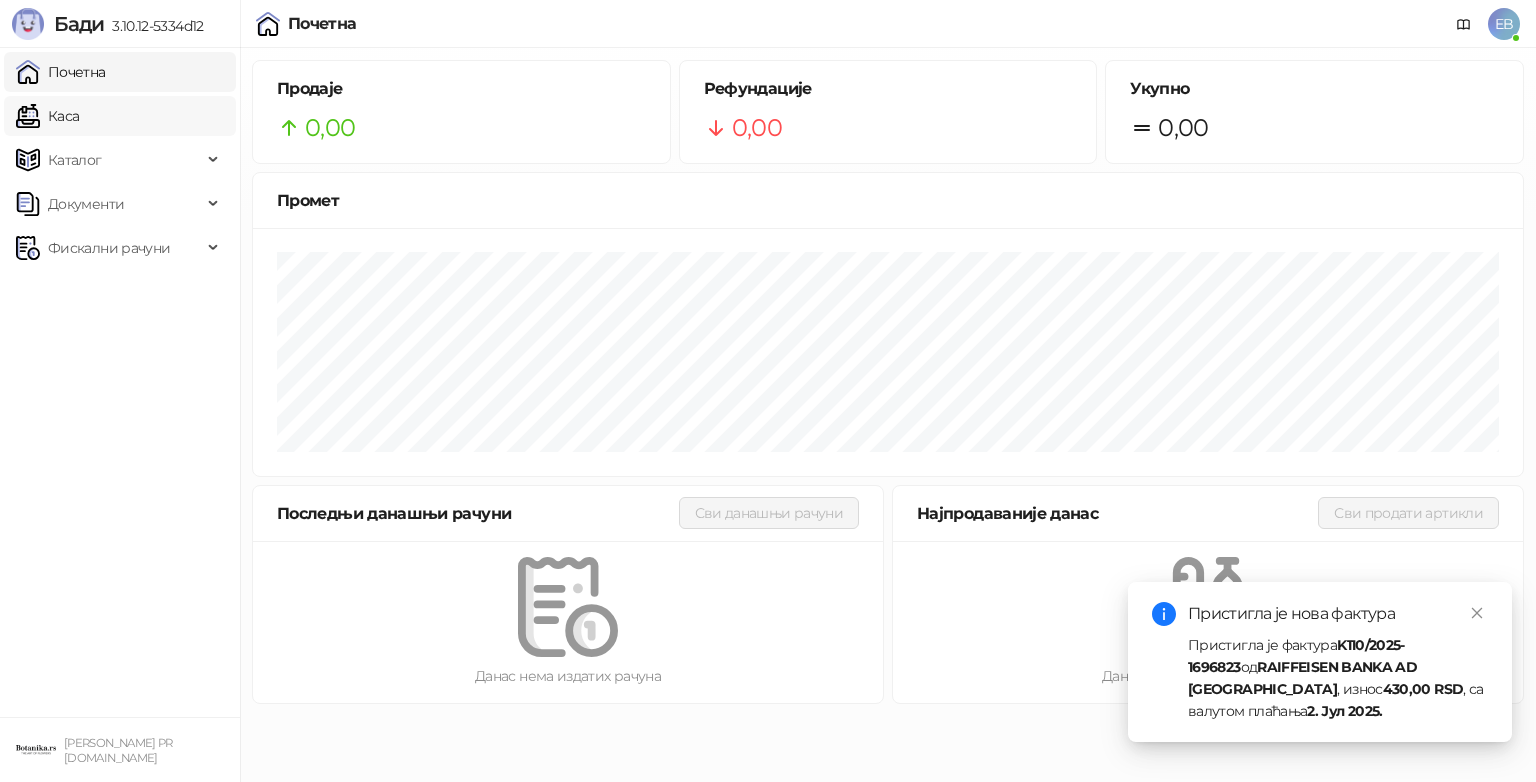 click on "Каса" at bounding box center [47, 116] 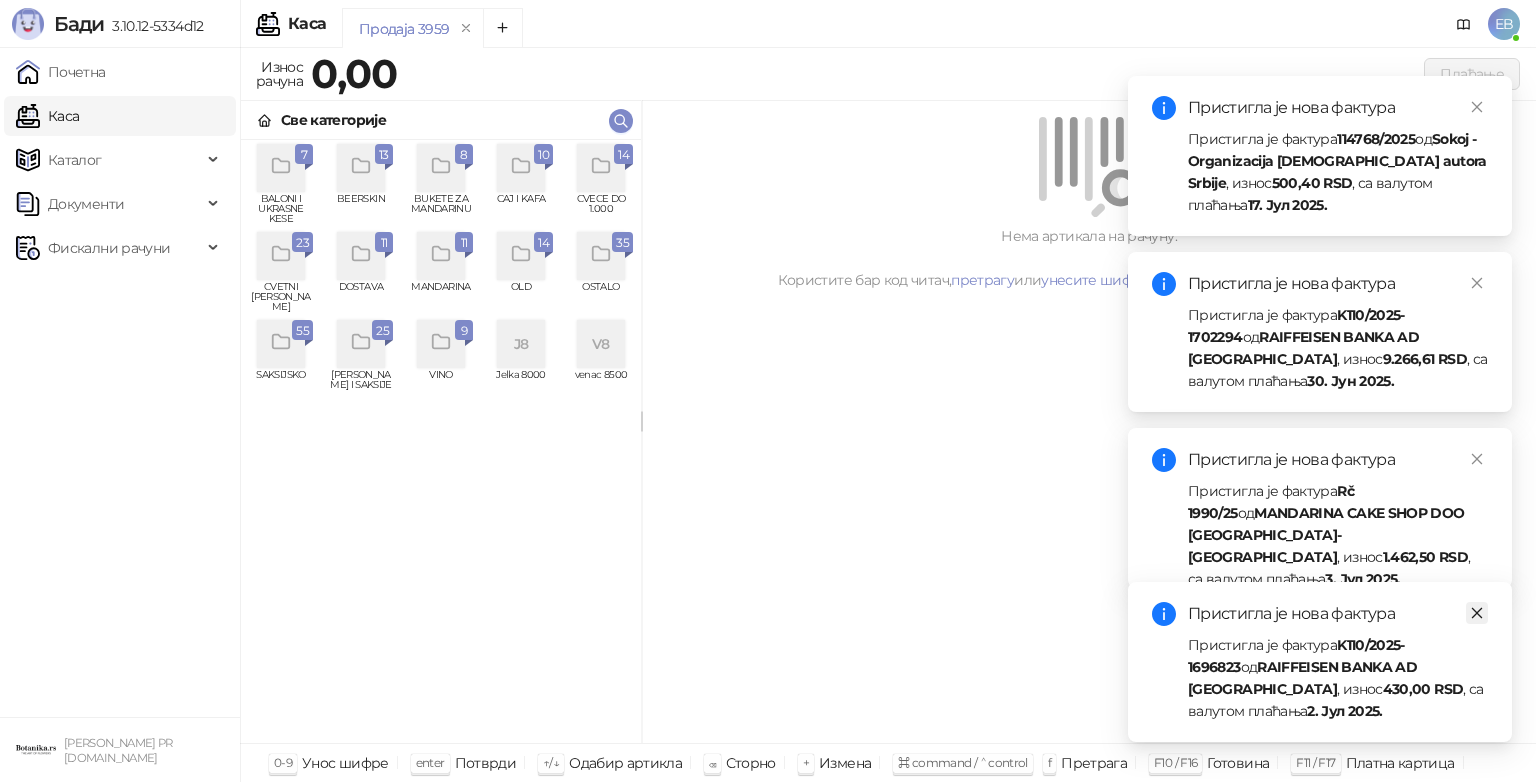 click 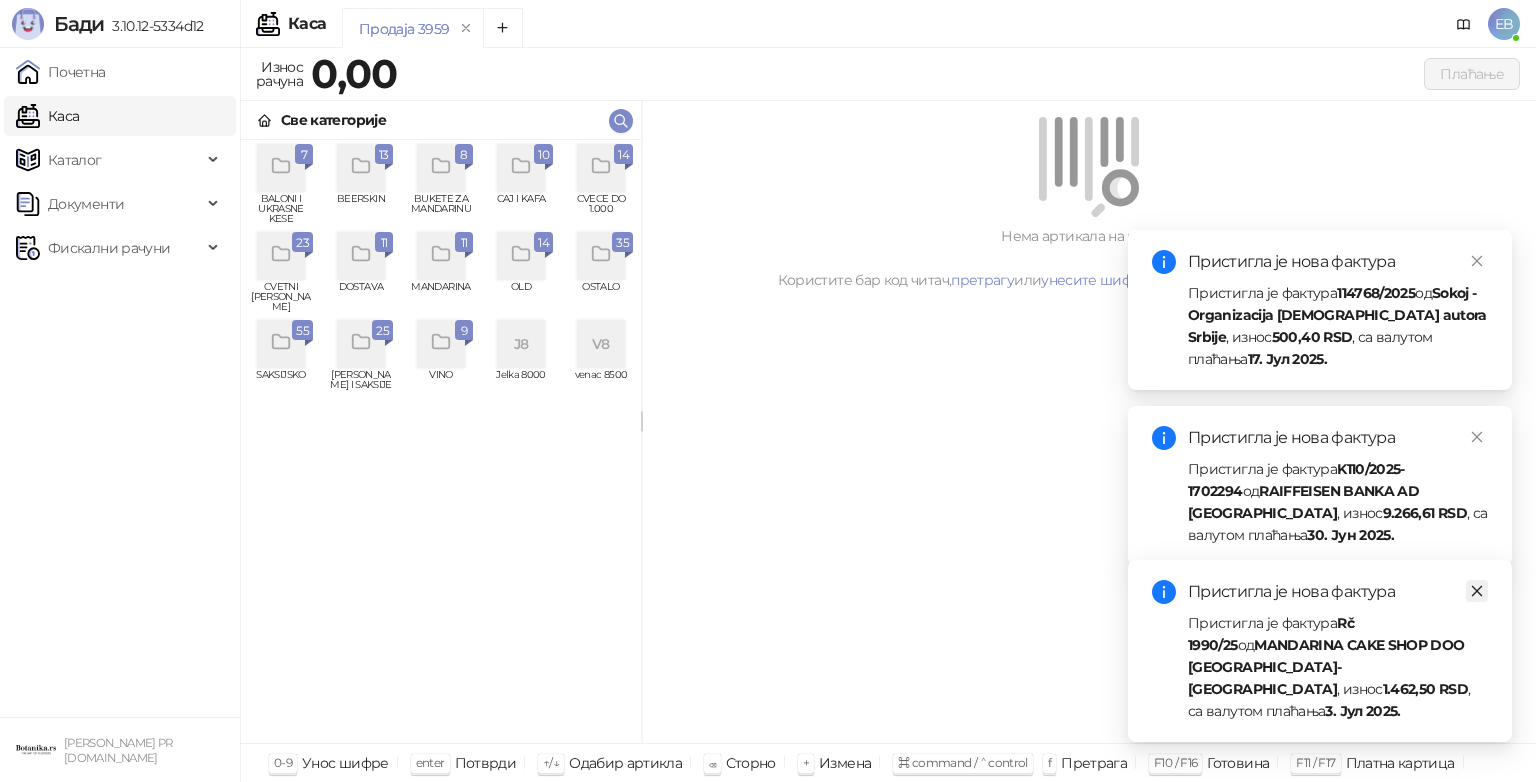 click 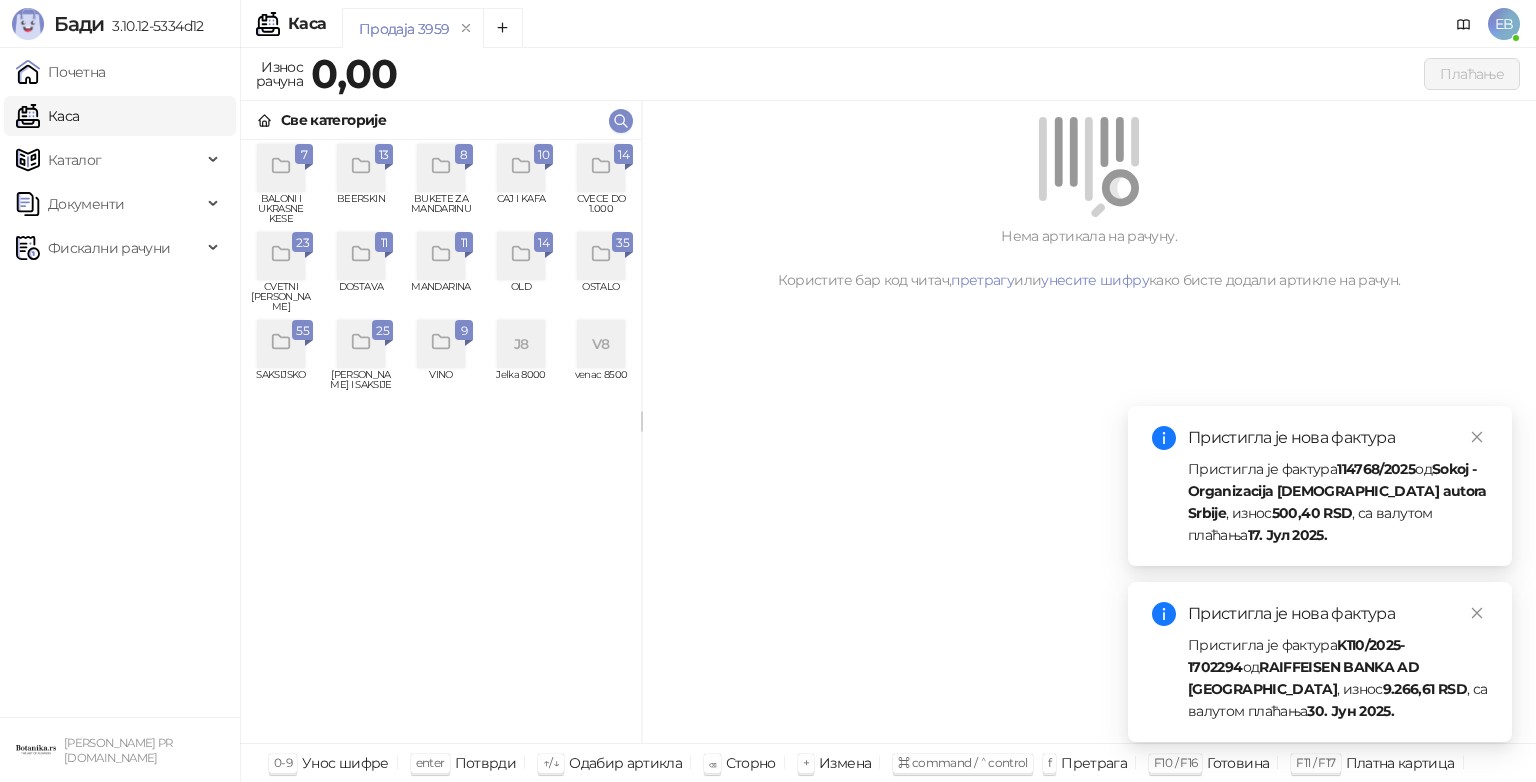click 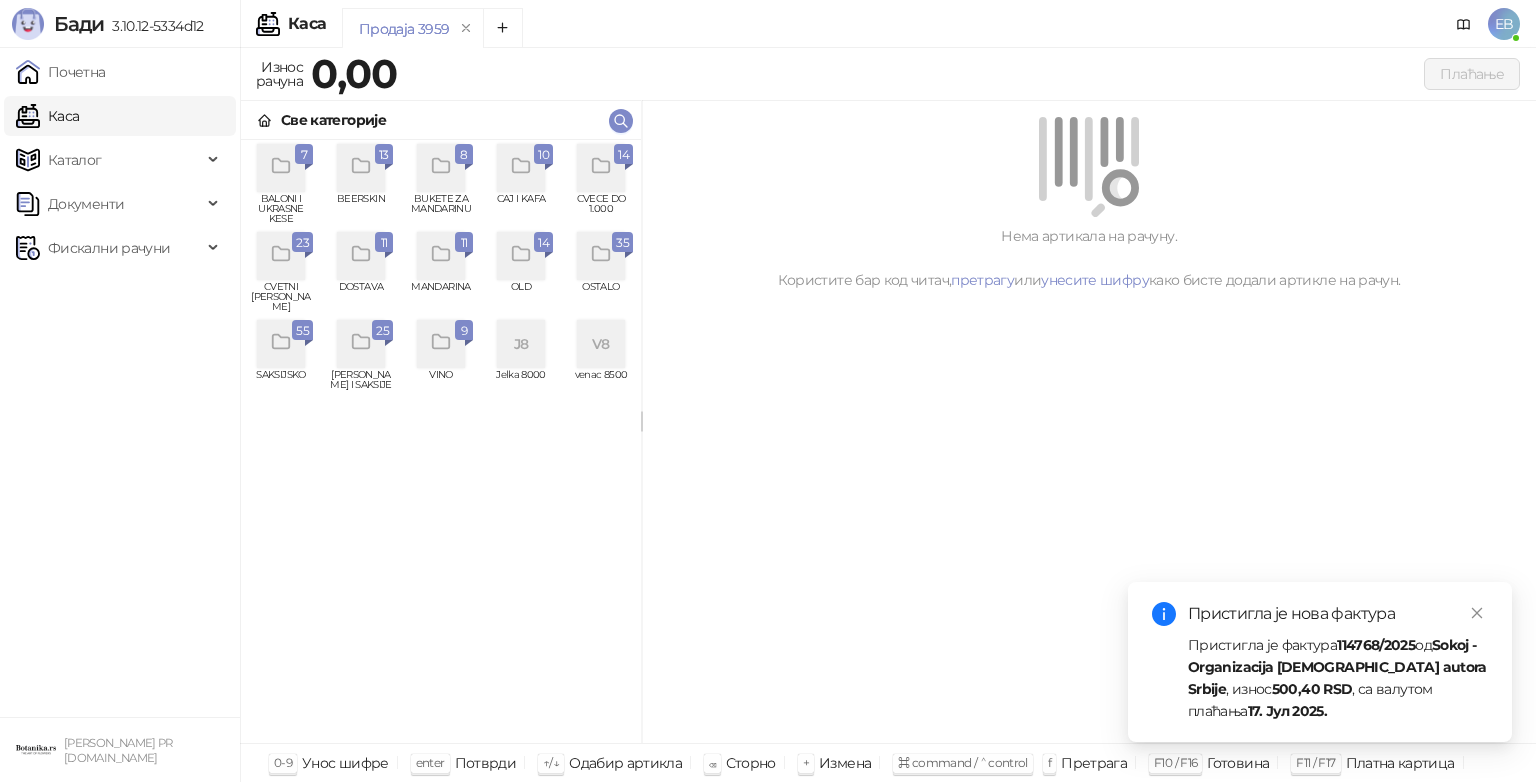 click 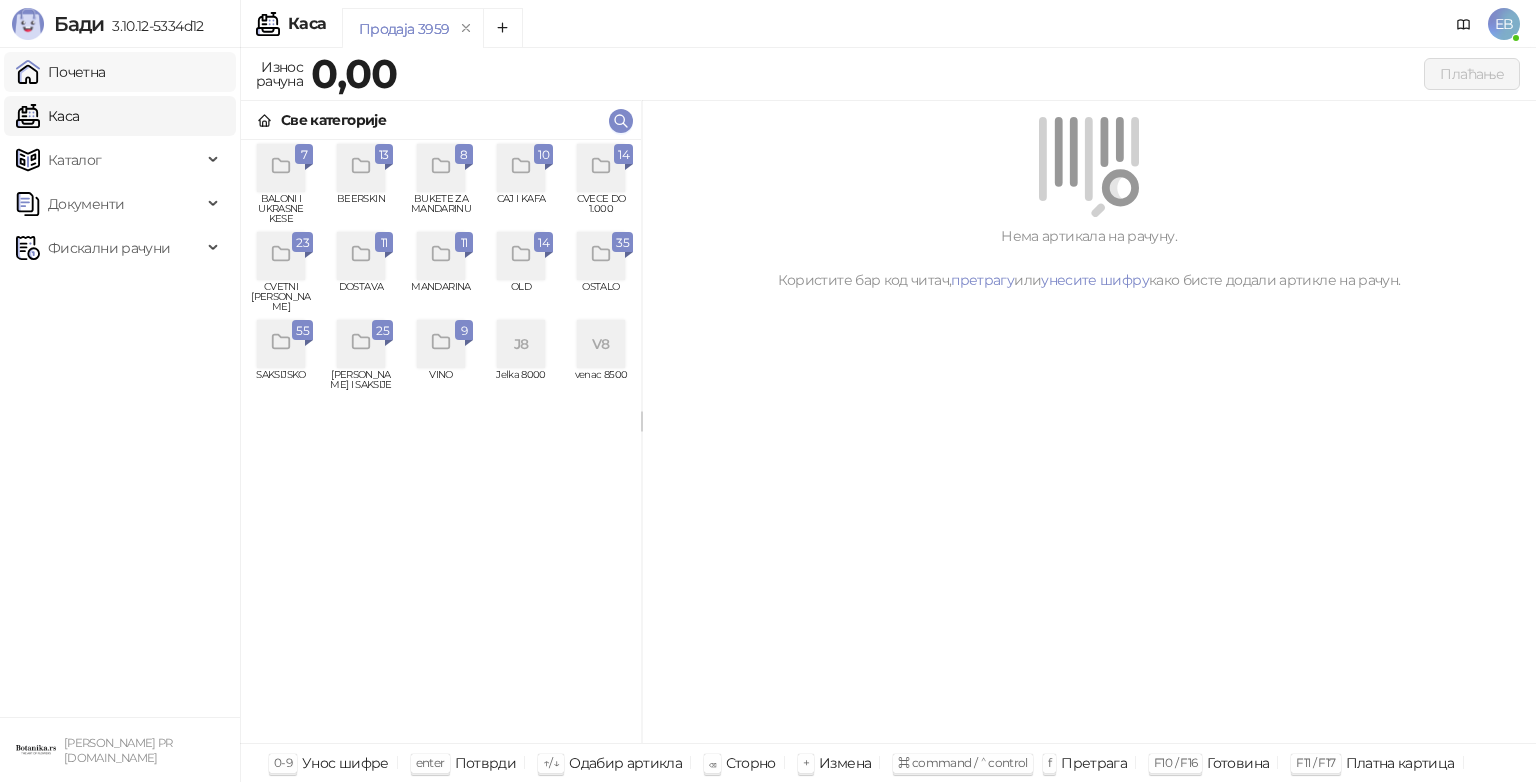 click on "Почетна" at bounding box center [61, 72] 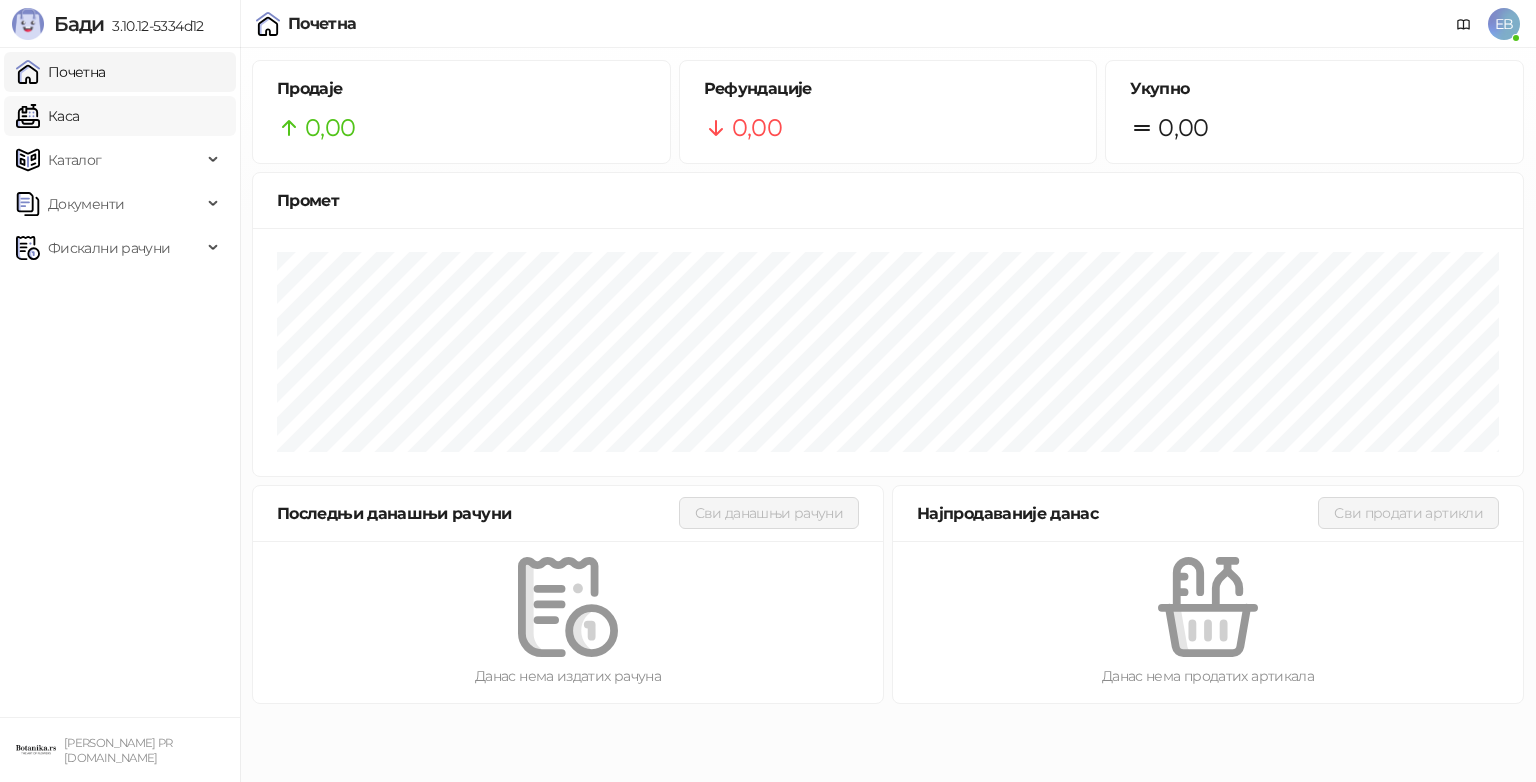 click on "Каса" at bounding box center (47, 116) 